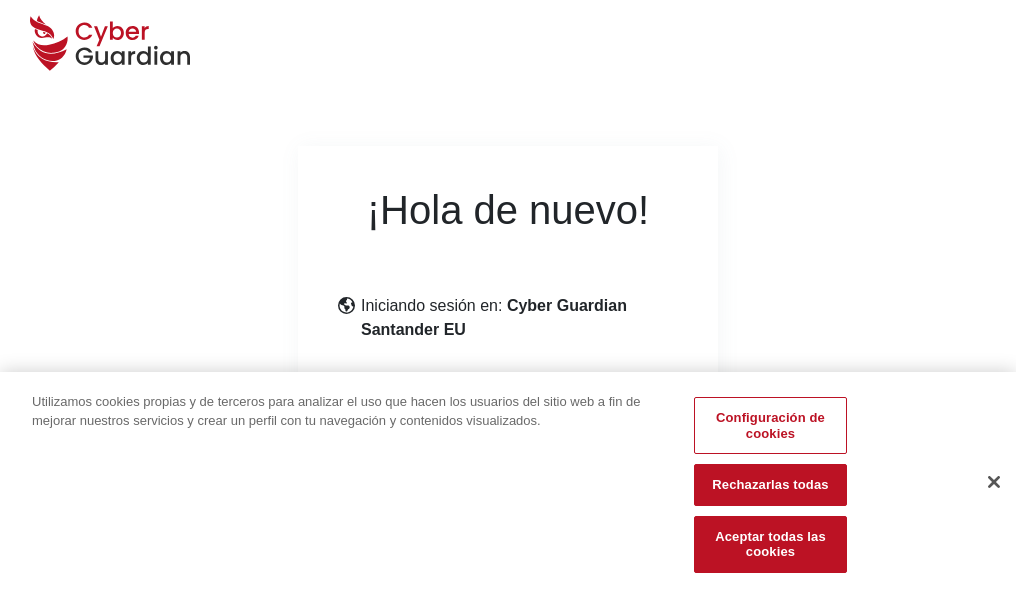 scroll, scrollTop: 245, scrollLeft: 0, axis: vertical 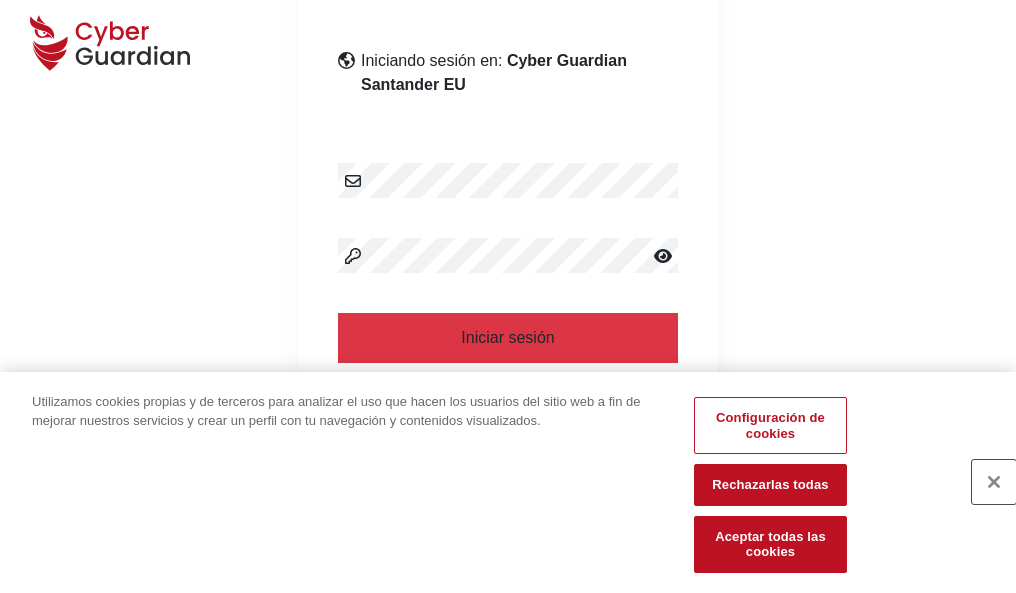 click at bounding box center (994, 482) 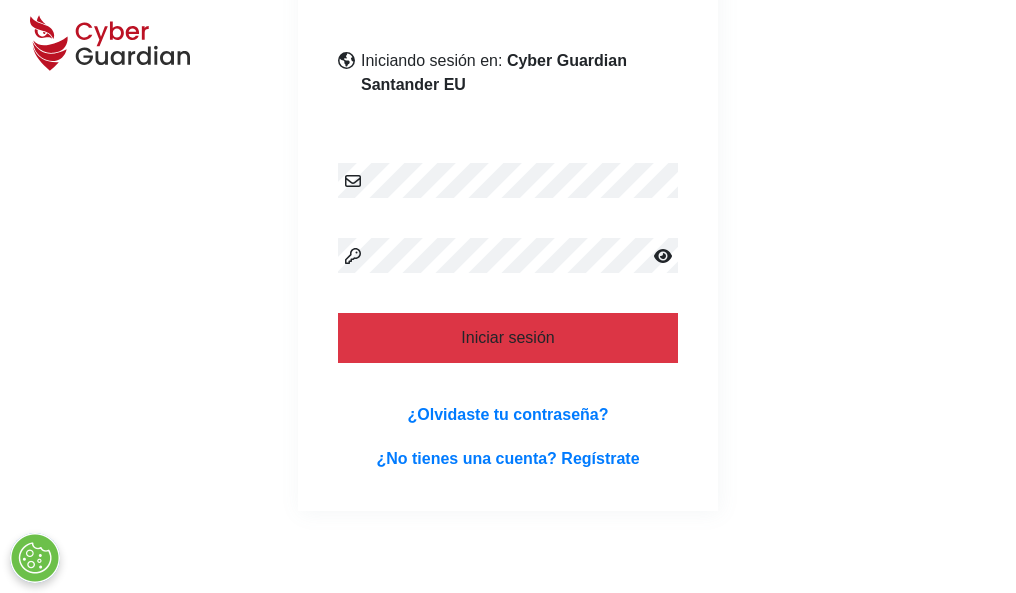 scroll, scrollTop: 389, scrollLeft: 0, axis: vertical 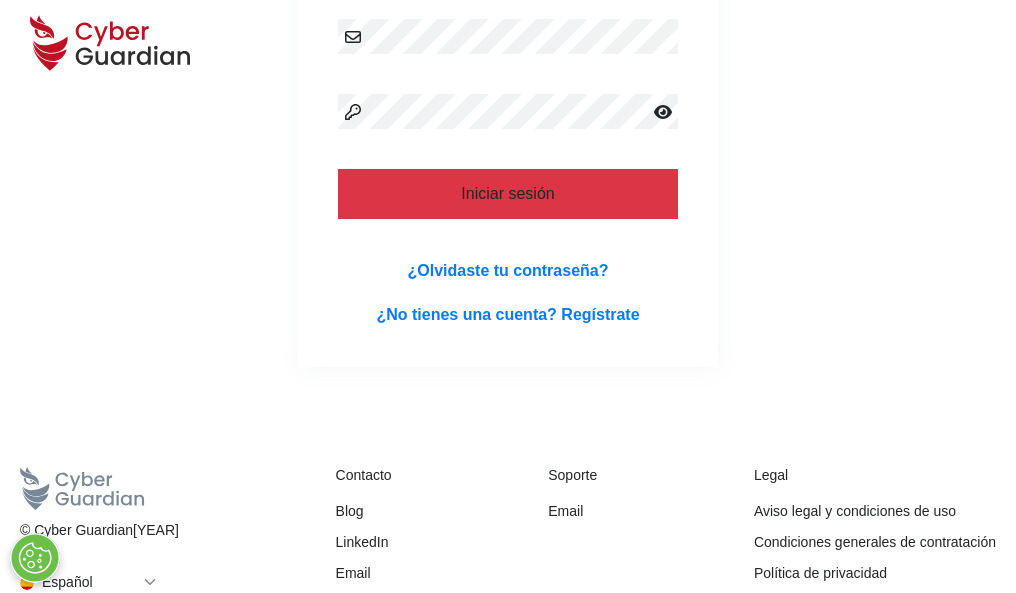 type 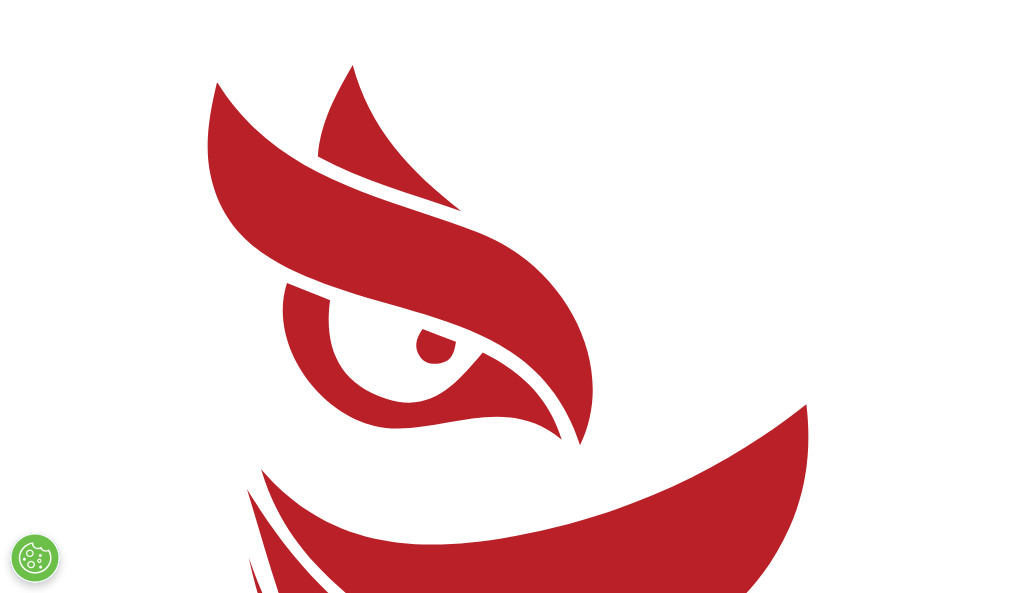 scroll, scrollTop: 0, scrollLeft: 0, axis: both 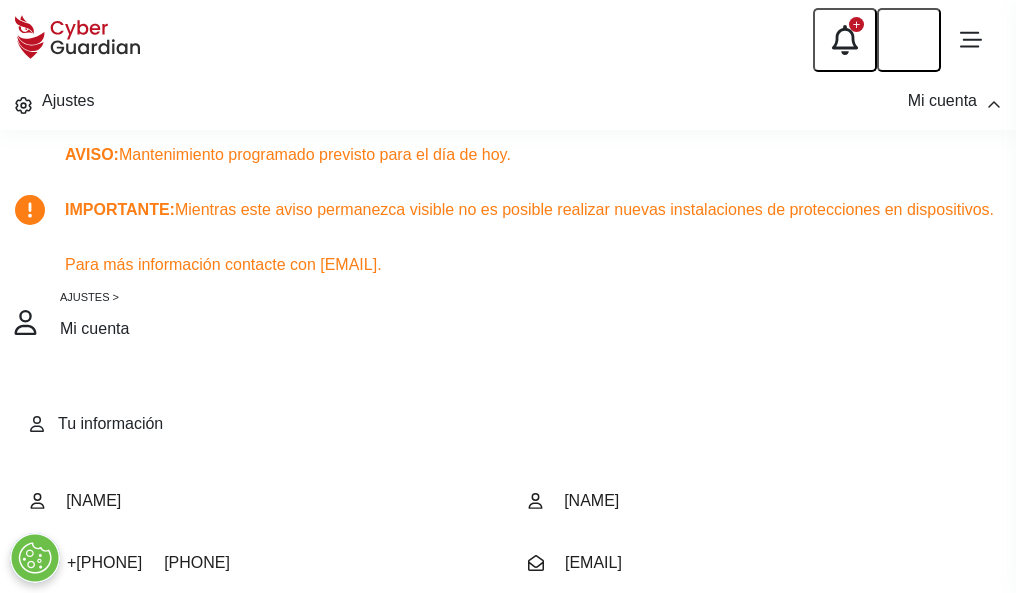 click at bounding box center [88, 704] 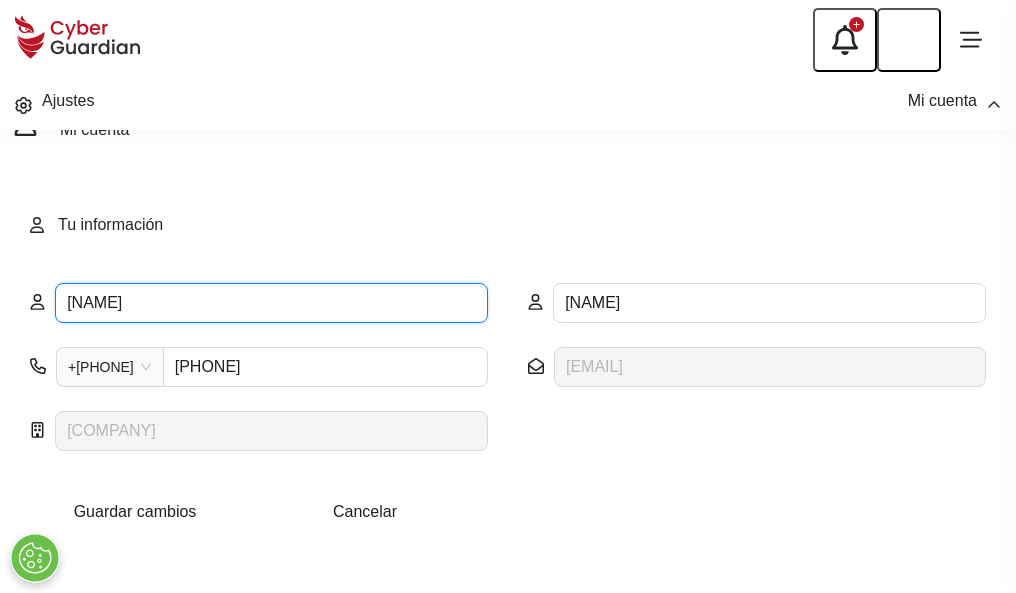 click on "LÁZARO" at bounding box center [271, 303] 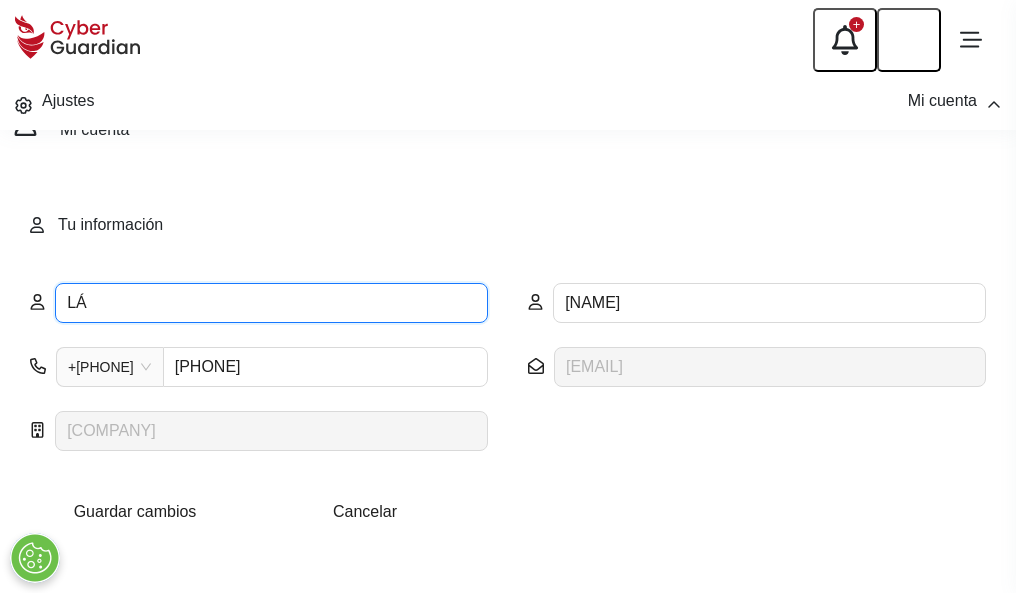 type on "L" 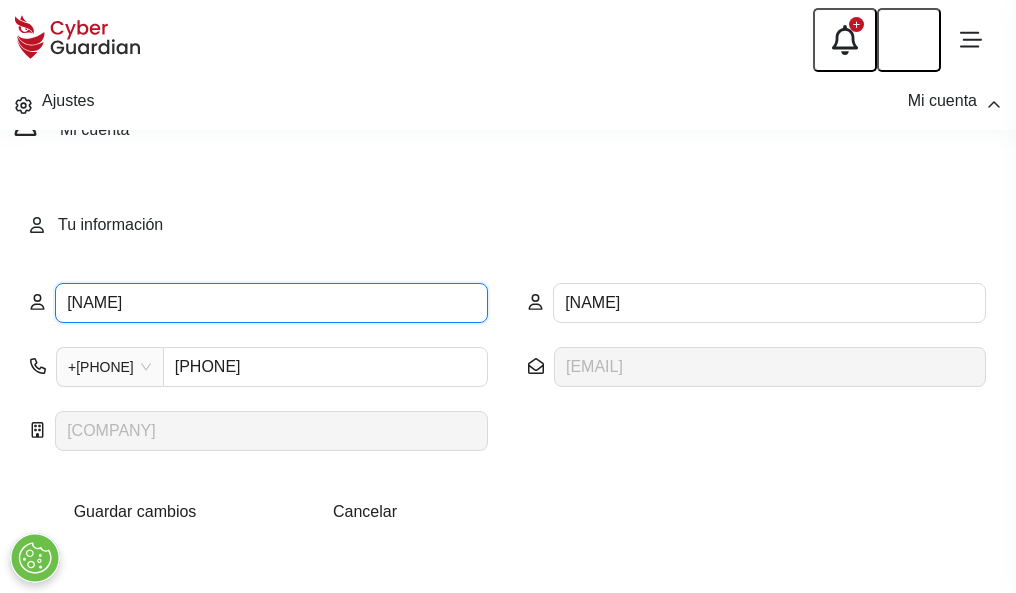 type on "Montserrat" 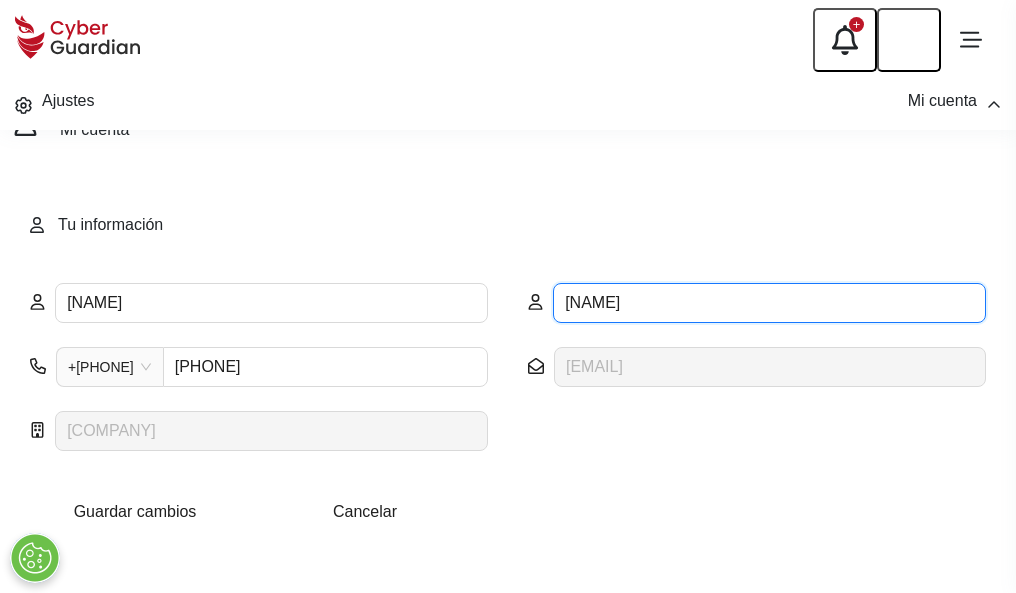 click on "AYLLÓN" at bounding box center [769, 303] 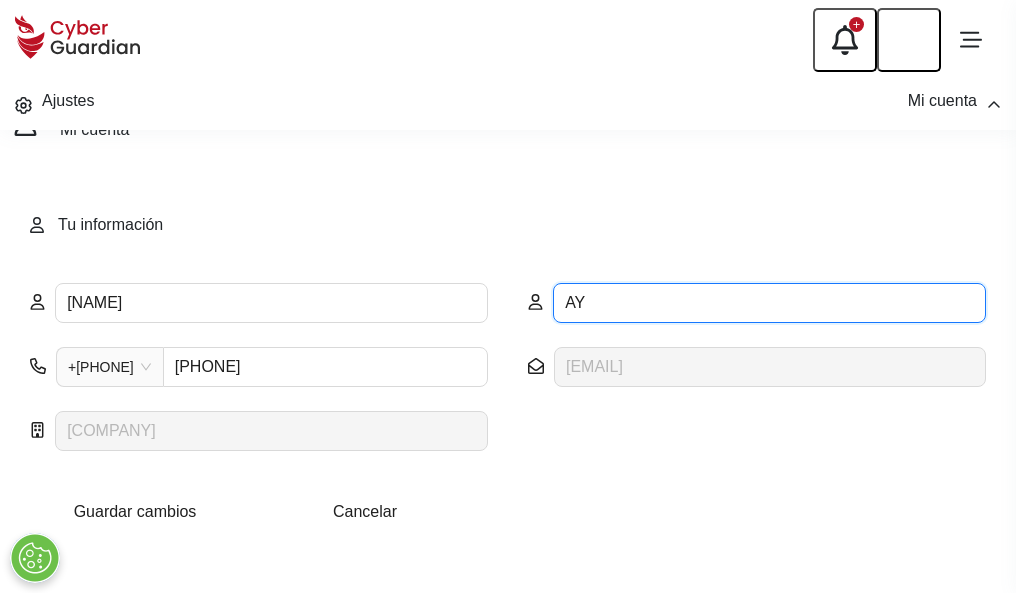 type on "A" 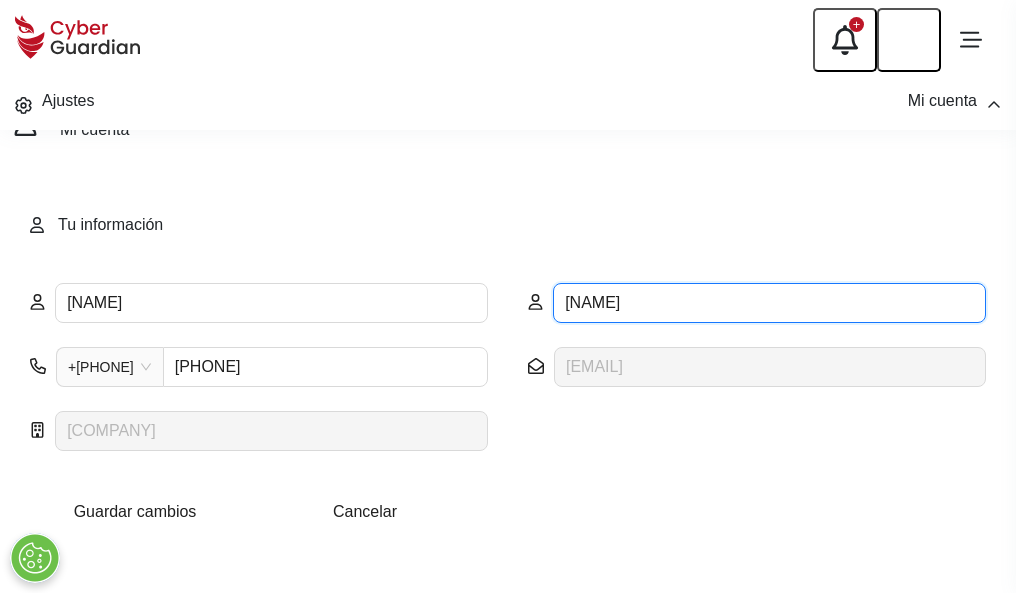 type on "Gimeno" 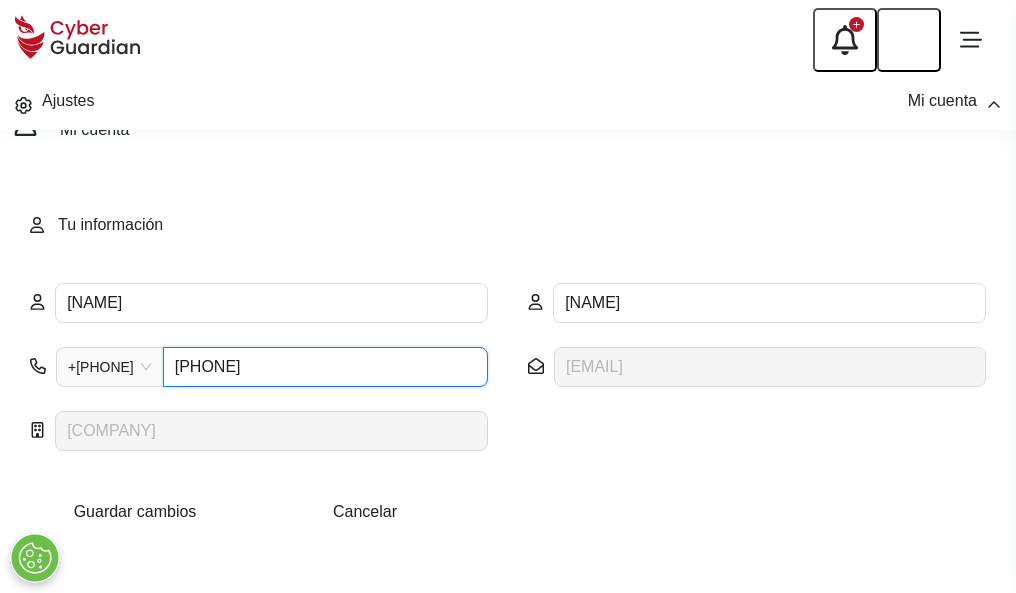 click on "919101789" at bounding box center [325, 367] 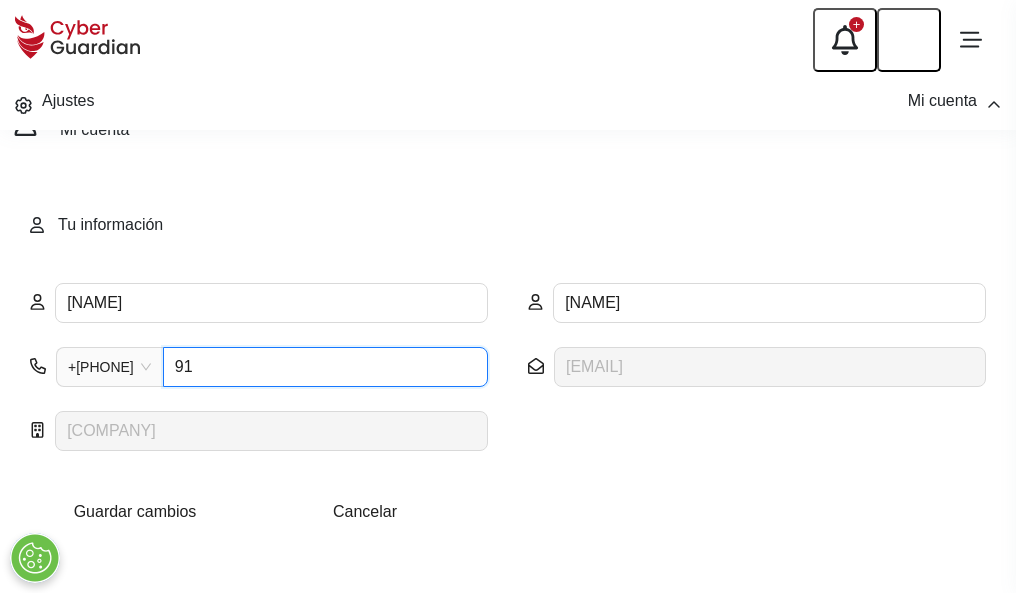 type on "9" 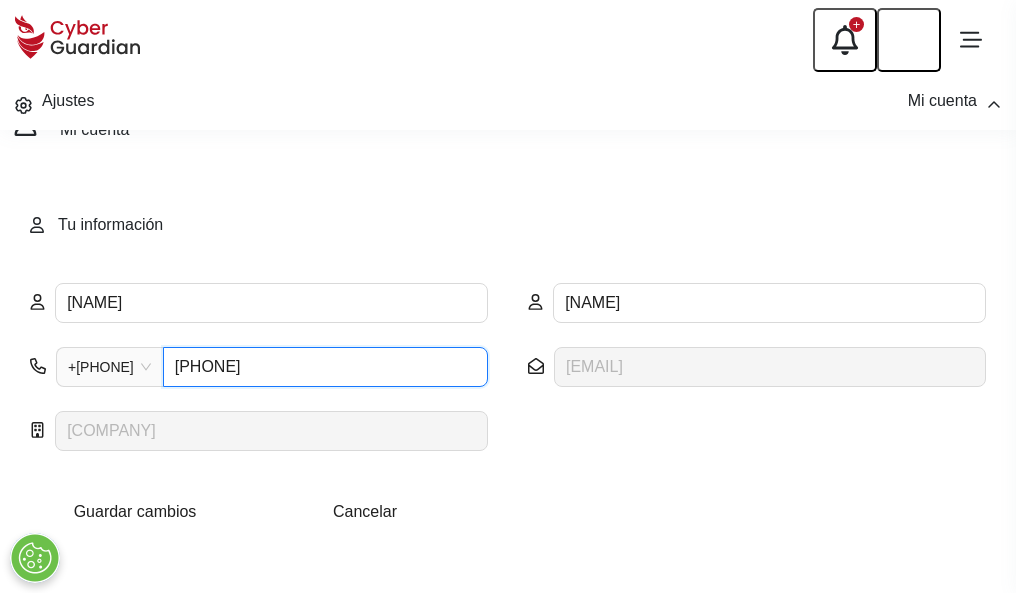 type on "937108664" 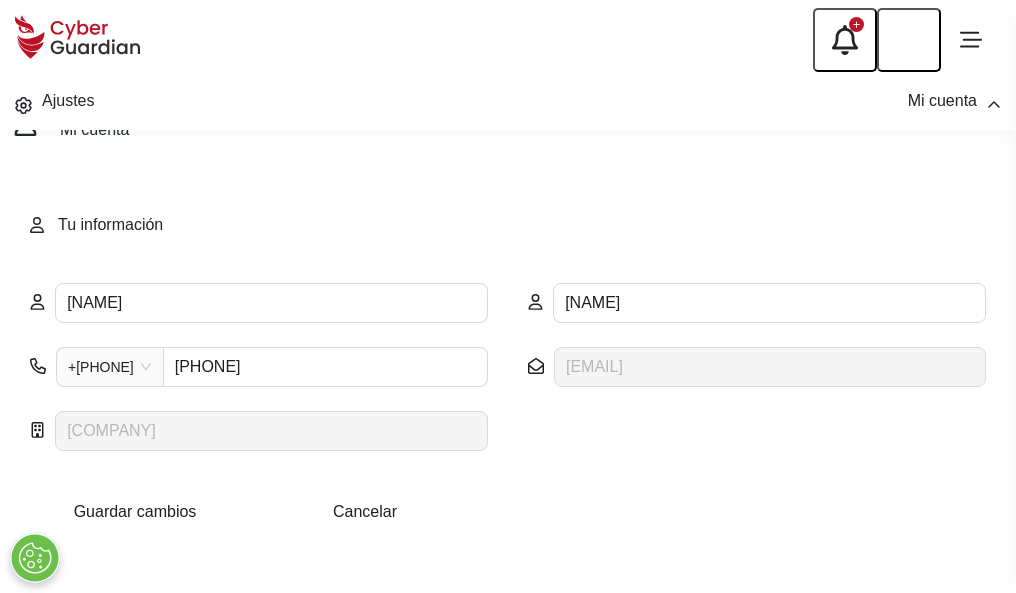 click on "Guardar cambios" at bounding box center (135, 511) 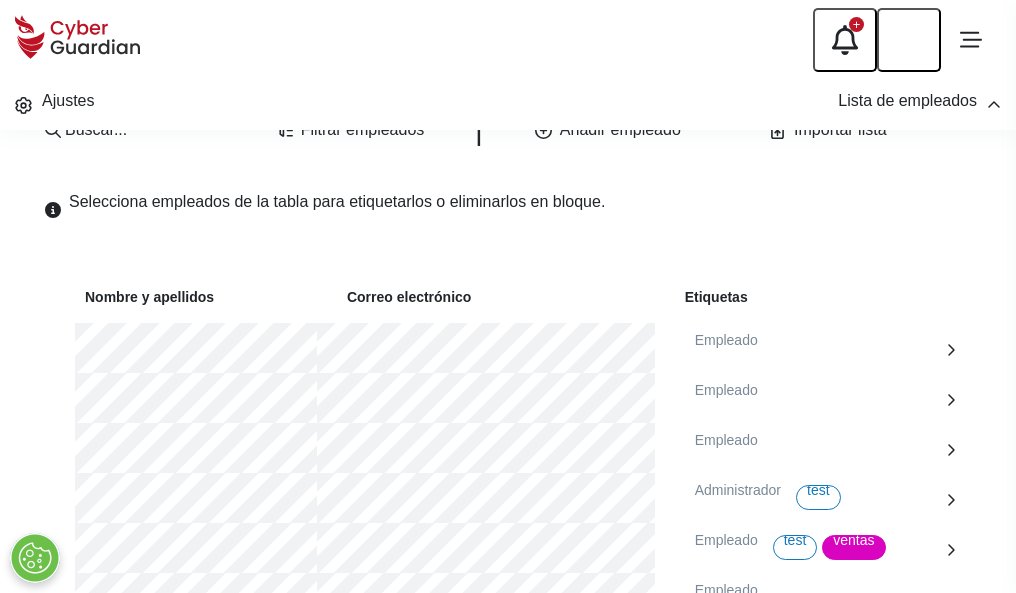 scroll, scrollTop: 1092, scrollLeft: 0, axis: vertical 